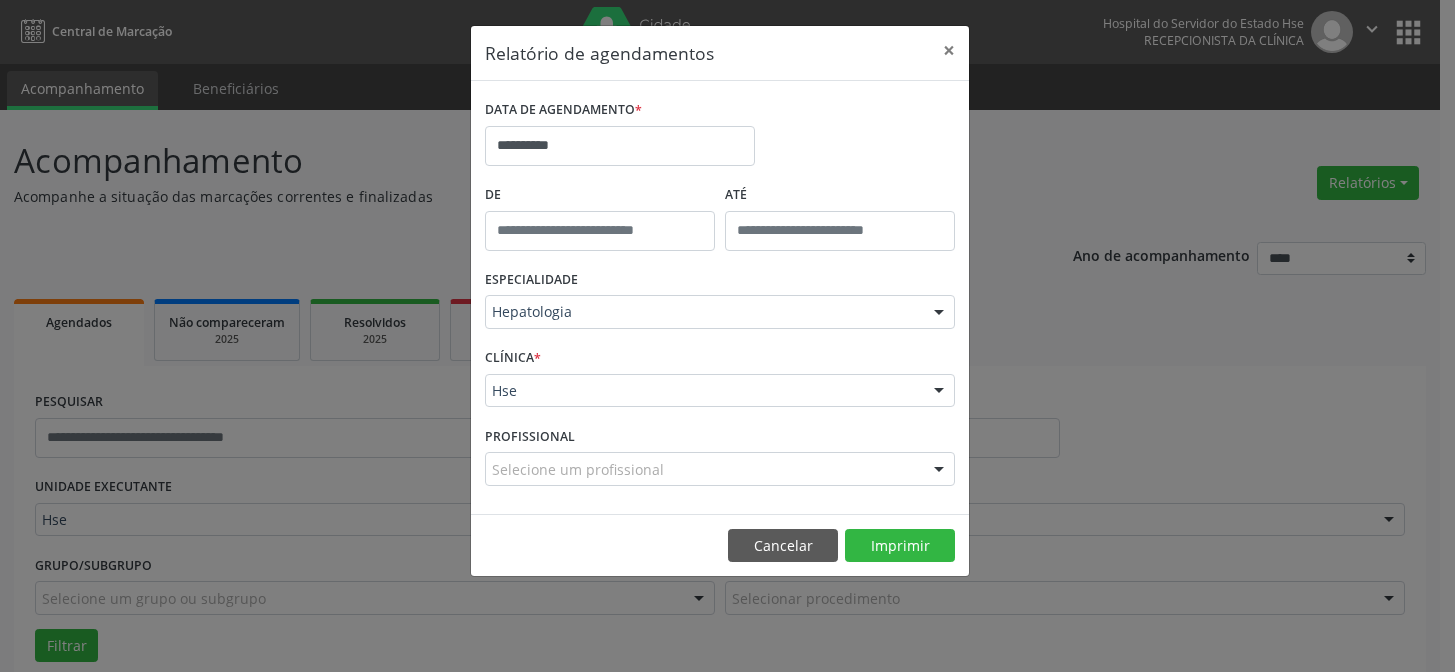 scroll, scrollTop: 135, scrollLeft: 0, axis: vertical 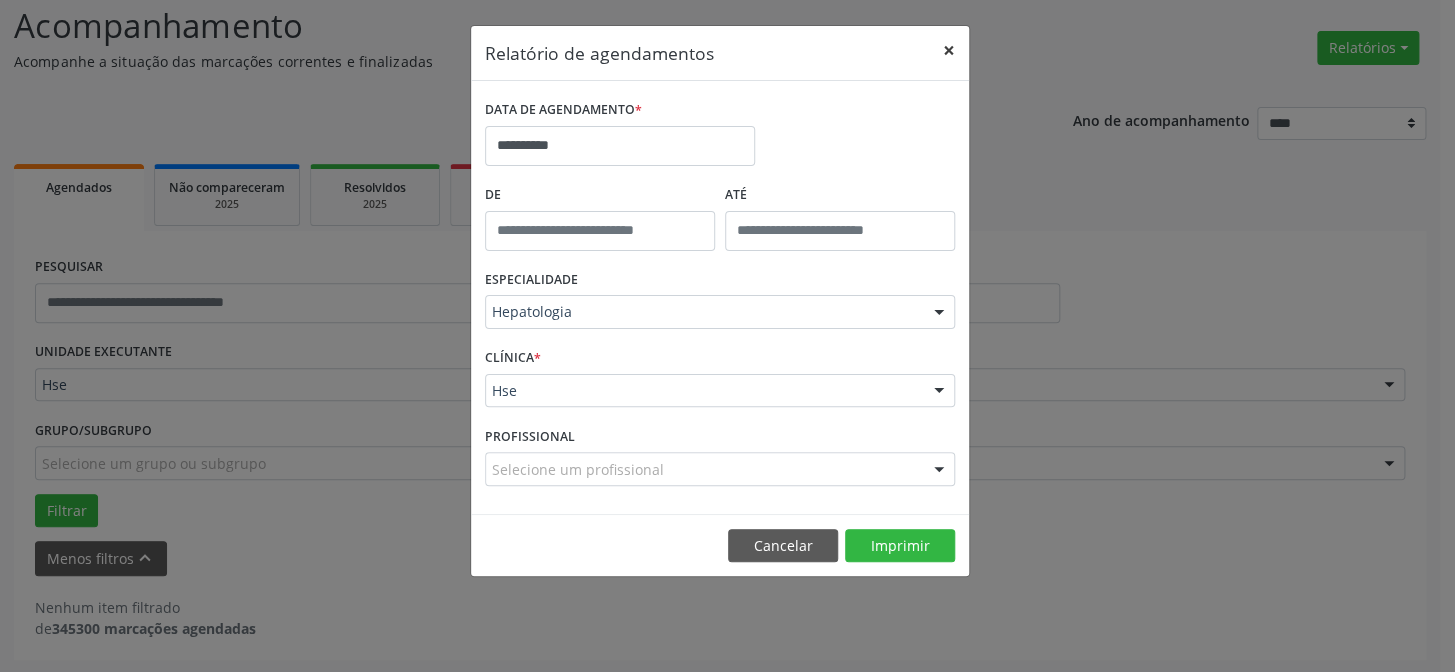 click on "×" at bounding box center (949, 50) 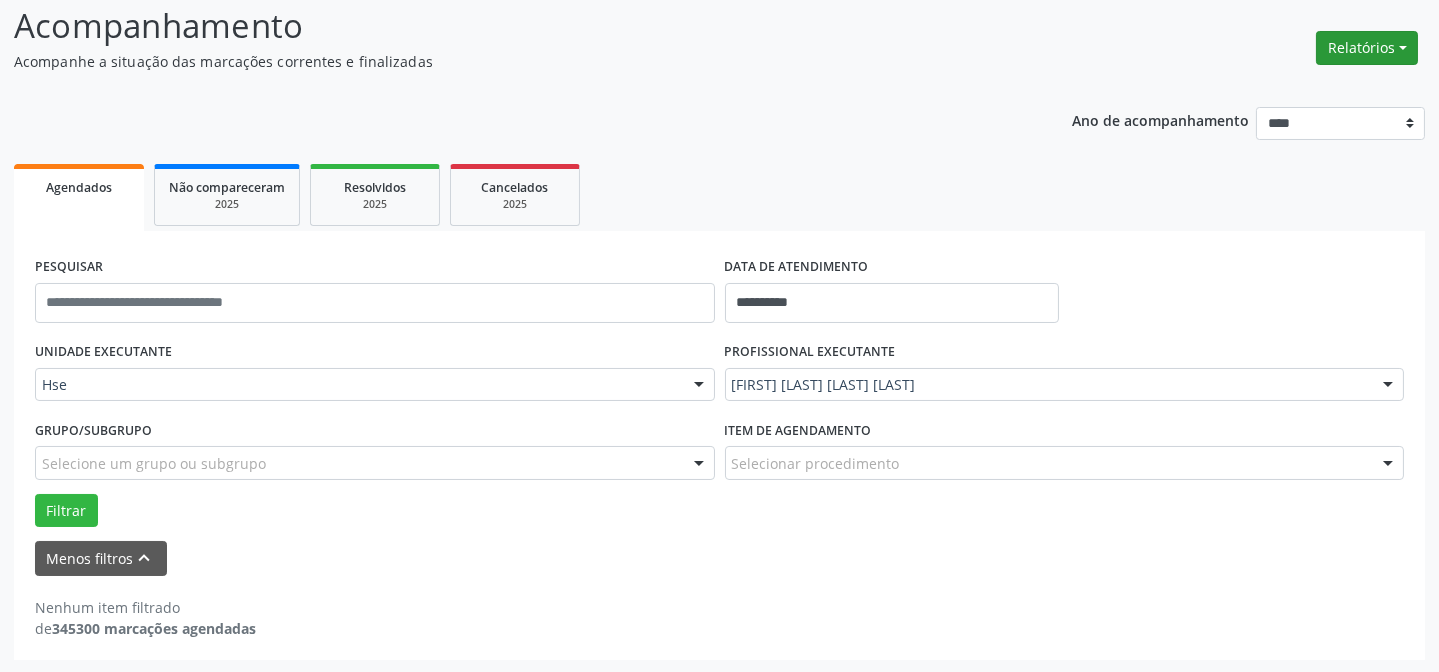 click on "Relatórios" at bounding box center [1367, 48] 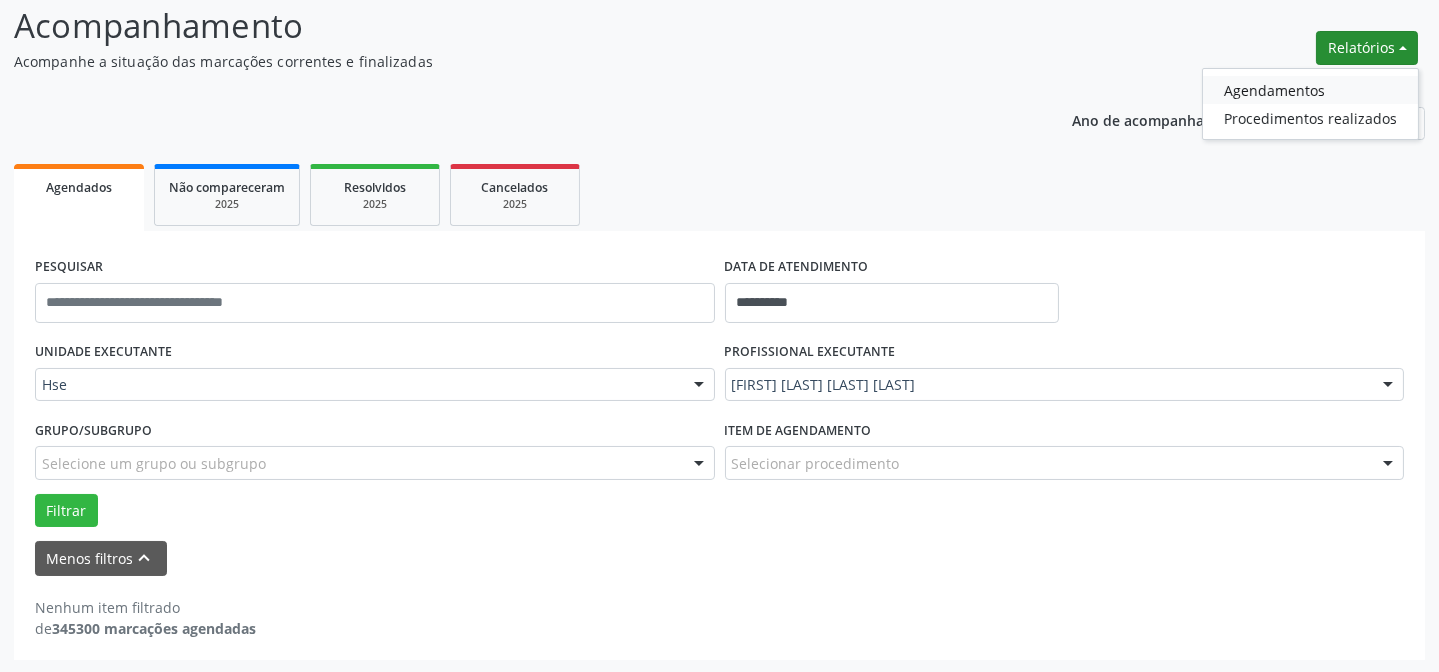 click on "Agendamentos" at bounding box center (1310, 90) 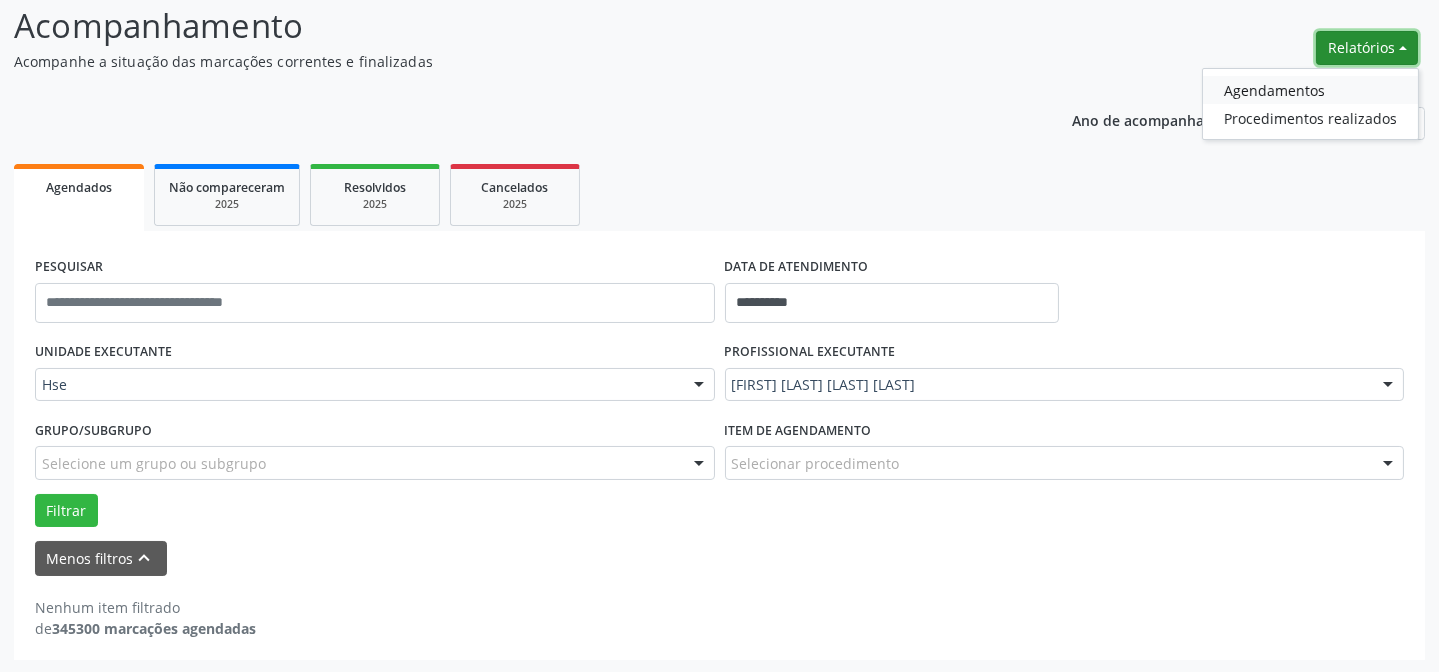 select on "*" 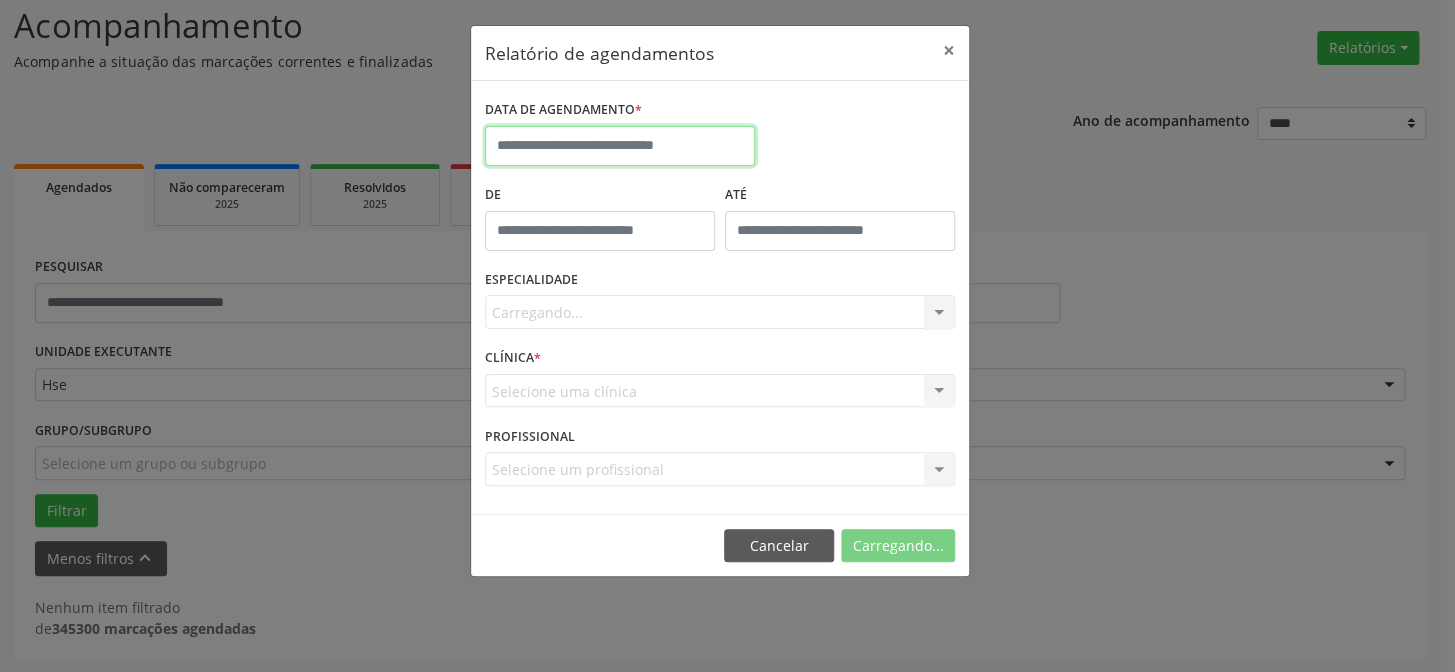 click at bounding box center [620, 146] 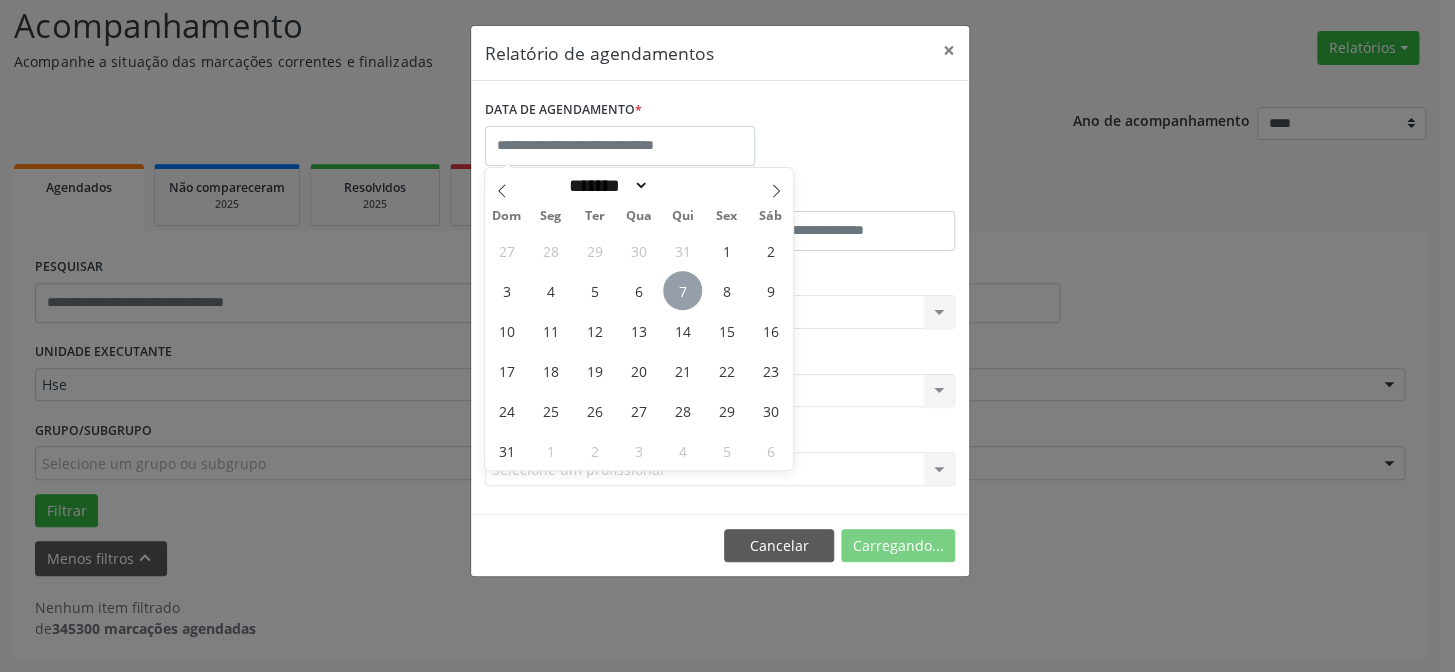 click on "7" at bounding box center [682, 290] 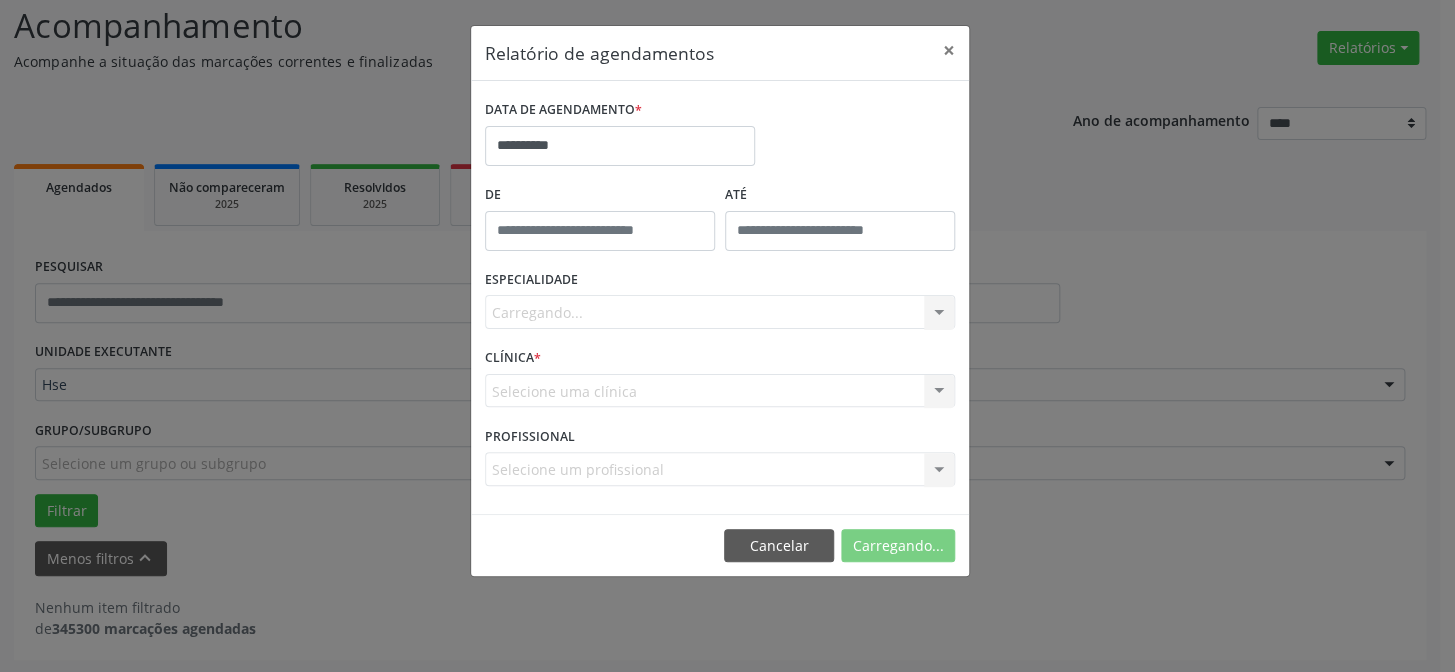 click on "Carregando...
Todas as especialidades   Alergologia   Angiologia   Arritmologia   Cardiologia   Cirurgia Abdominal   Cirurgia Bariatrica   Cirurgia Cabeça e Pescoço   Cirurgia Cardiaca   Cirurgia Geral   Cirurgia Ginecologica   Cirurgia Mastologia Oncologica   Cirurgia Pediatrica   Cirurgia Plastica   Cirurgia Toracica   Cirurgia geral oncológica   Cirurgia geral oncológica   Cirurgião Dermatológico   Clinica Geral   Clinica Medica   Consulta de Enfermagem - Hiperdia   Consulta de Enfermagem - Preventivo   Consulta de Enfermagem - Pré-Natal   Consulta de Enfermagem - Puericultura   Dermatologia   Endocinologia   Endocrino Diabetes   Endocrinologia   Fisioterapia   Fisioterapia Cirurgica   Fonoaudiologia   Gastro/Hepato   Gastroenterologia   Gastropediatria   Geriatria   Ginecologia   Gnecologia   Hebiatra   Hematologia   Hepatologia   Inf.Inf - Infectologista   Infectologia Pediátrica   Mastologia   Mastologia Oncologica   Medicina Psicossomatica     Nefrologia" at bounding box center [720, 312] 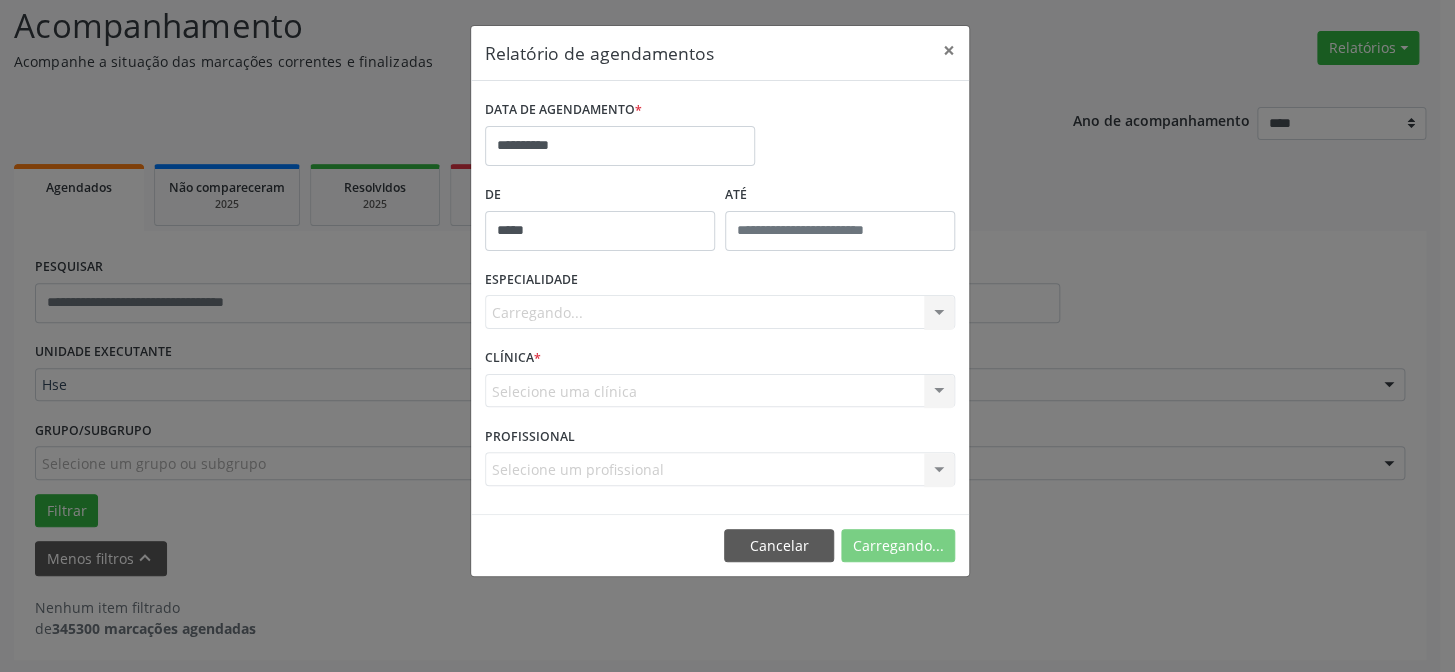 click on "*****" at bounding box center [600, 231] 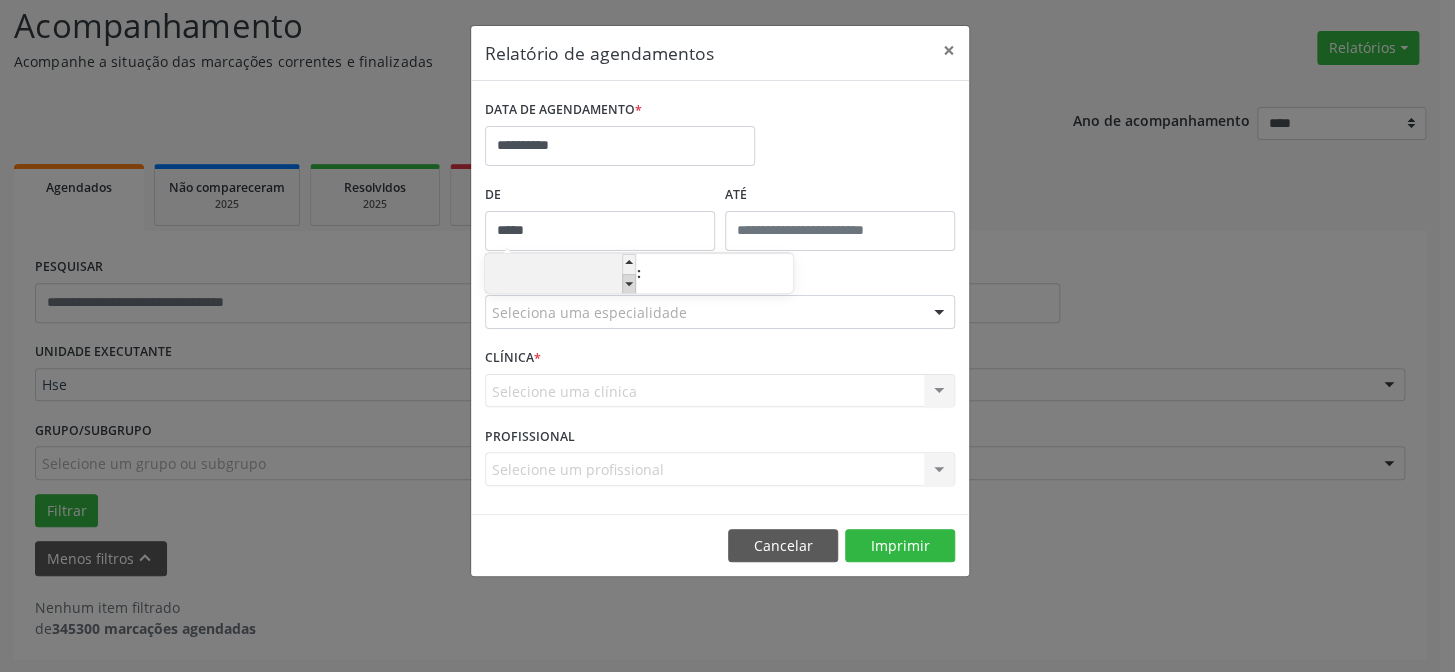 click at bounding box center [629, 284] 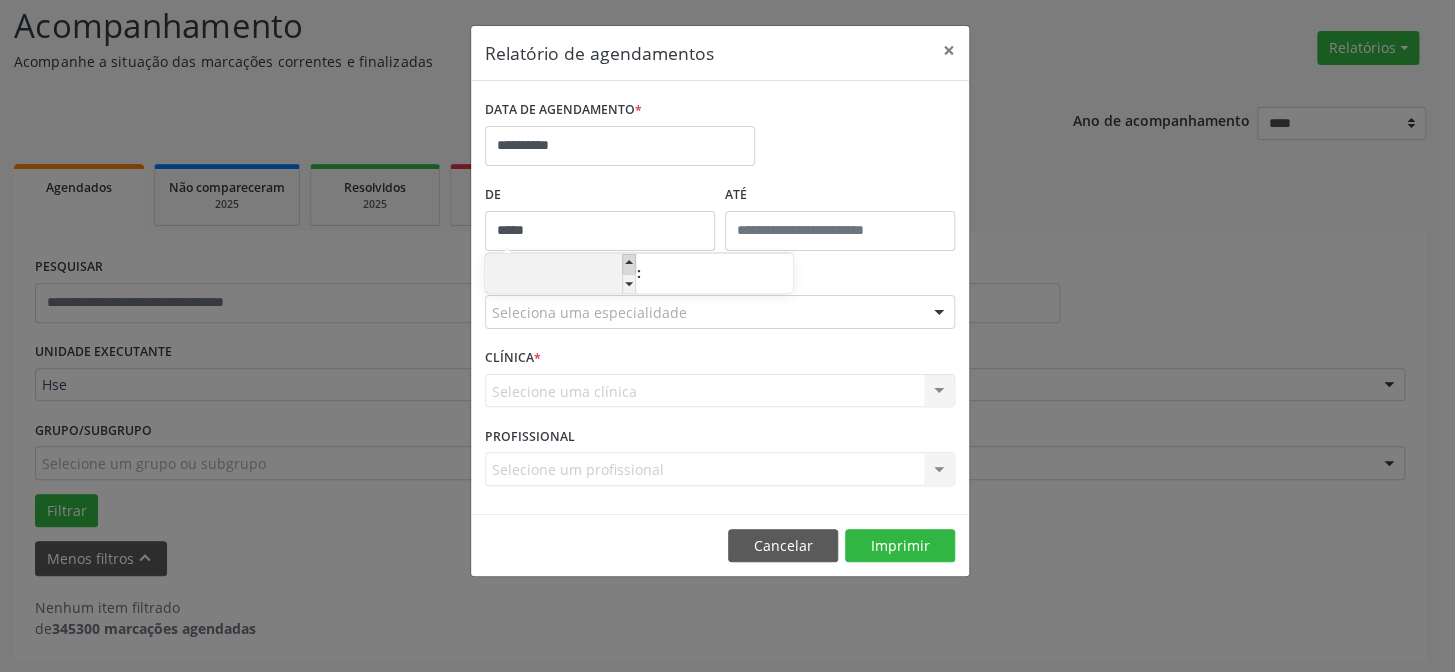 click at bounding box center [629, 264] 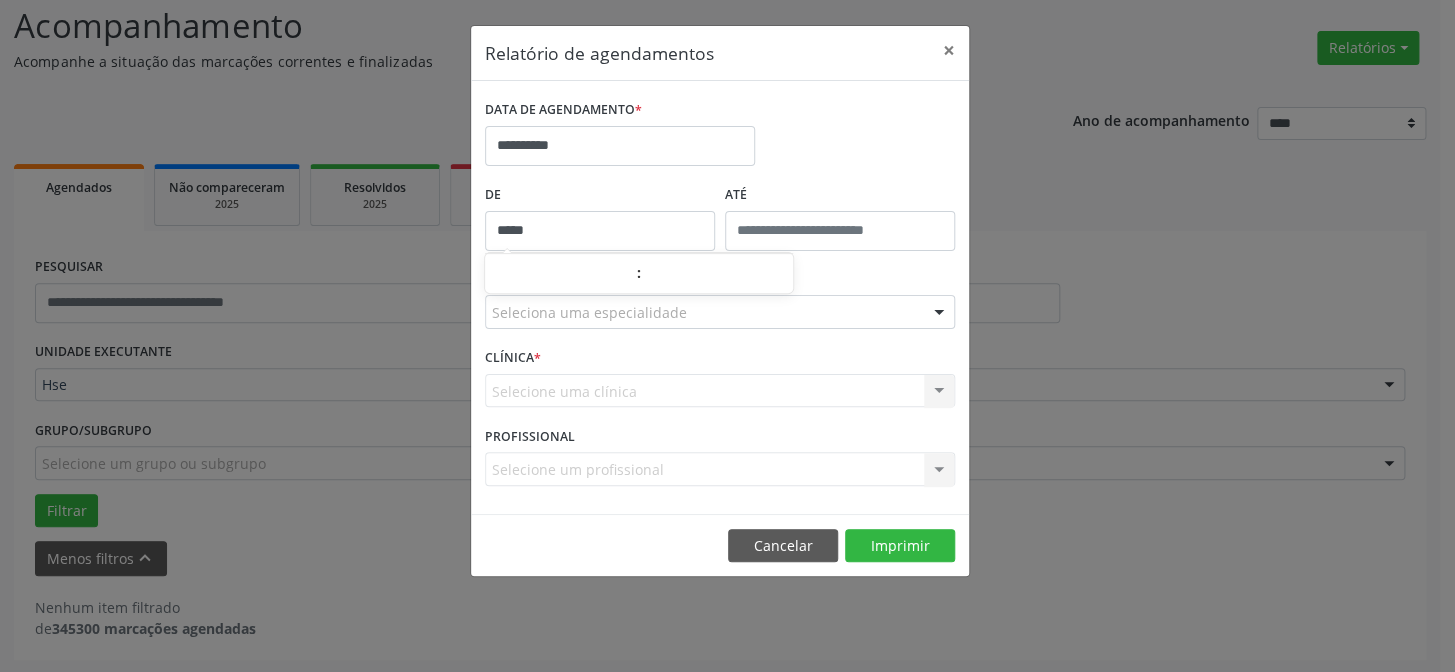 click on "Seleciona uma especialidade" at bounding box center [720, 312] 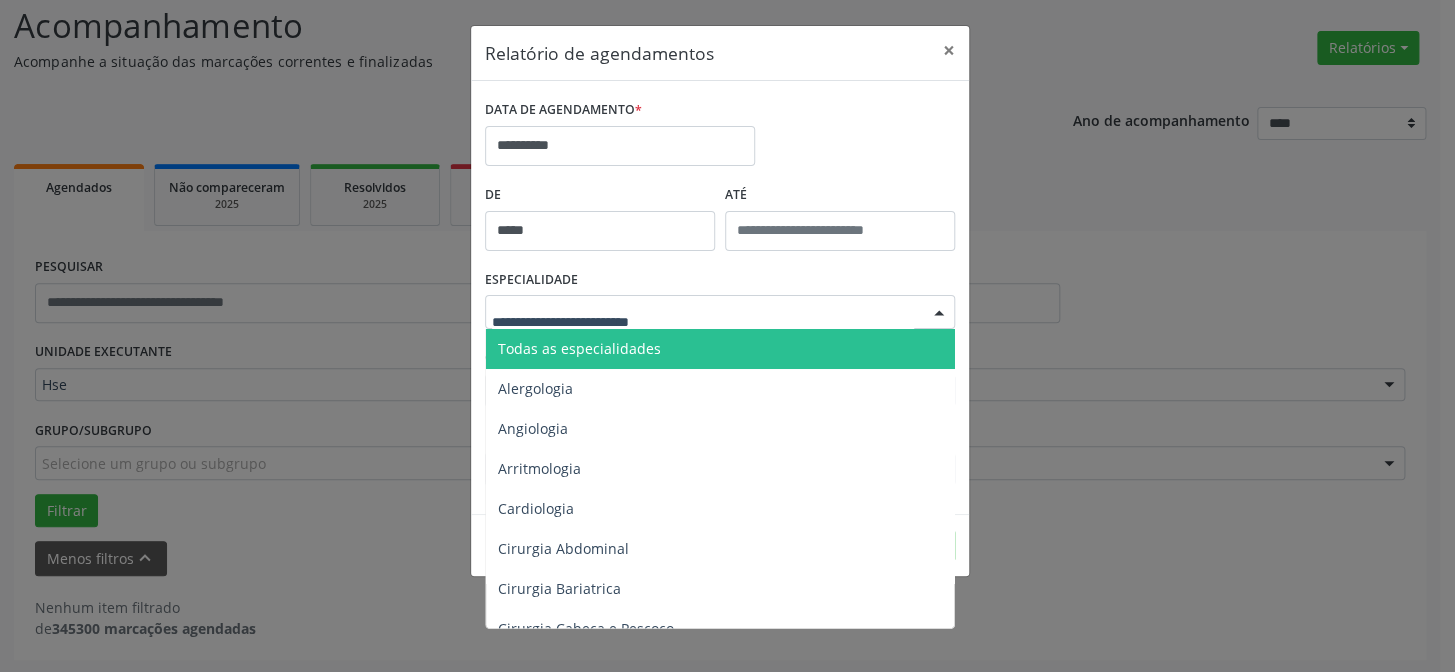 click on "Todas as especialidades" at bounding box center [579, 348] 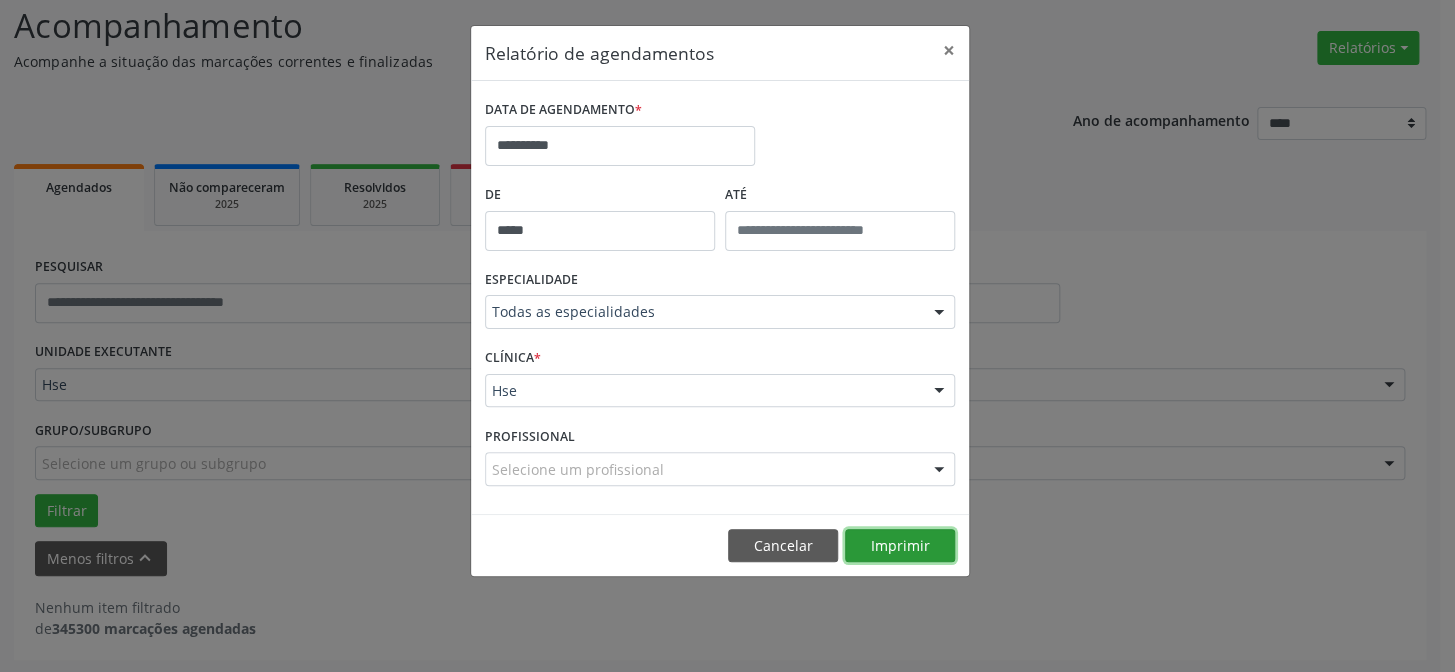 click on "Imprimir" at bounding box center (900, 546) 